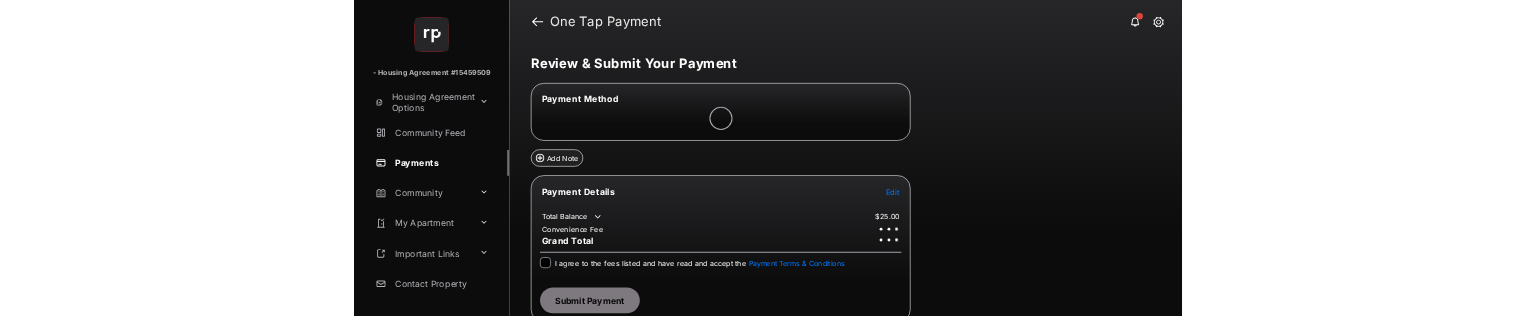 scroll, scrollTop: 0, scrollLeft: 0, axis: both 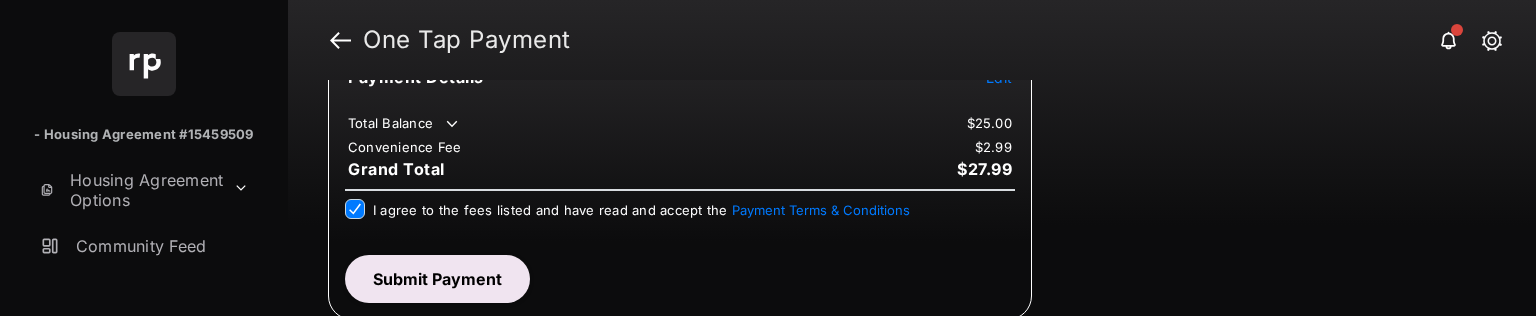 click on "Submit Payment" at bounding box center [437, 279] 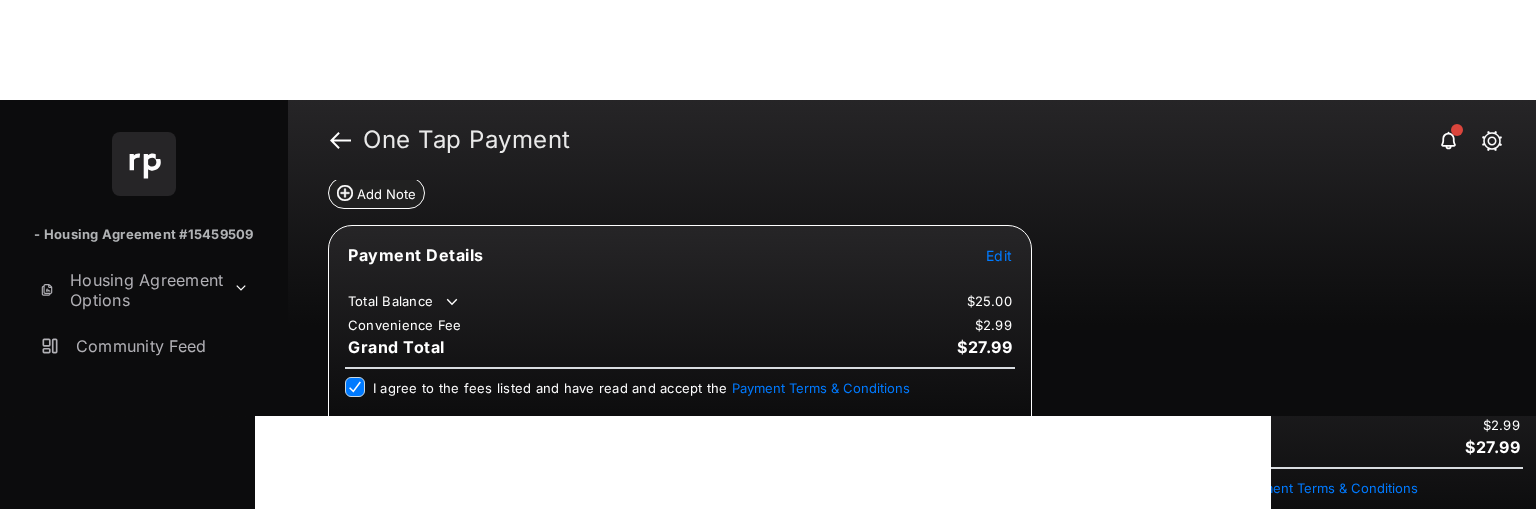 scroll, scrollTop: 278, scrollLeft: 0, axis: vertical 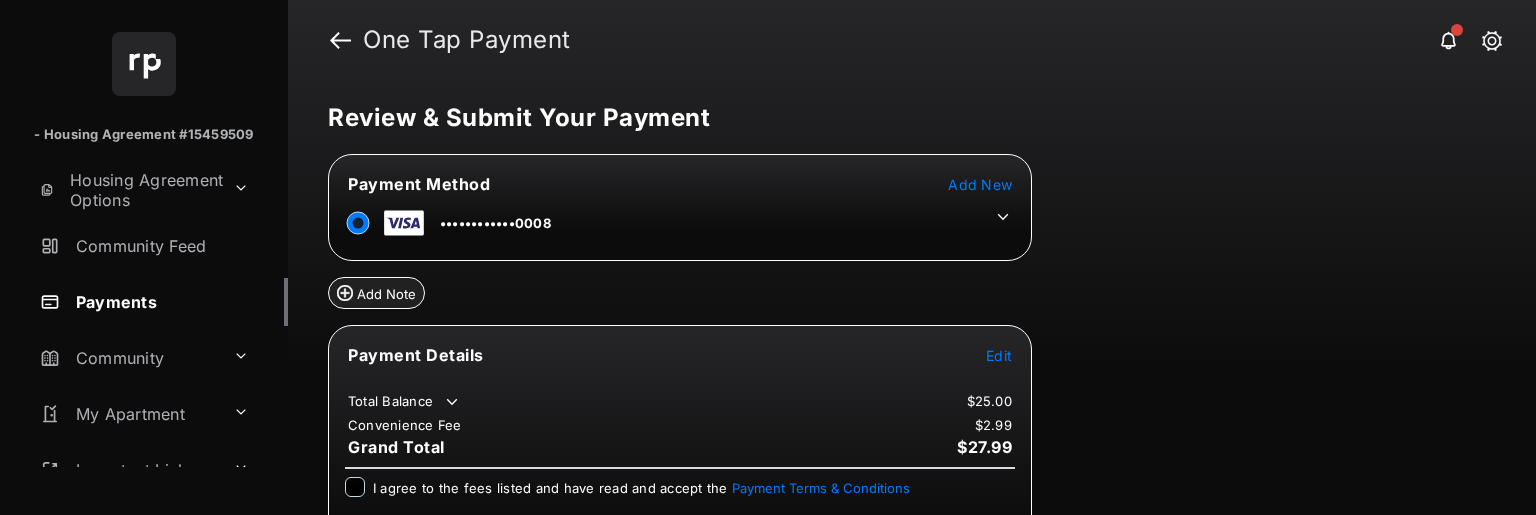 click on "Review & Submit Your Payment Payment Method Add New ••••••••••••0008 Add Note Payment Details Edit Total Balance $25.00 Convenience Fee $2.99 Grand Total $27.99 I agree to the fees listed and have read and accept the   Payment Terms & Conditions Submit Payment" at bounding box center [912, 297] 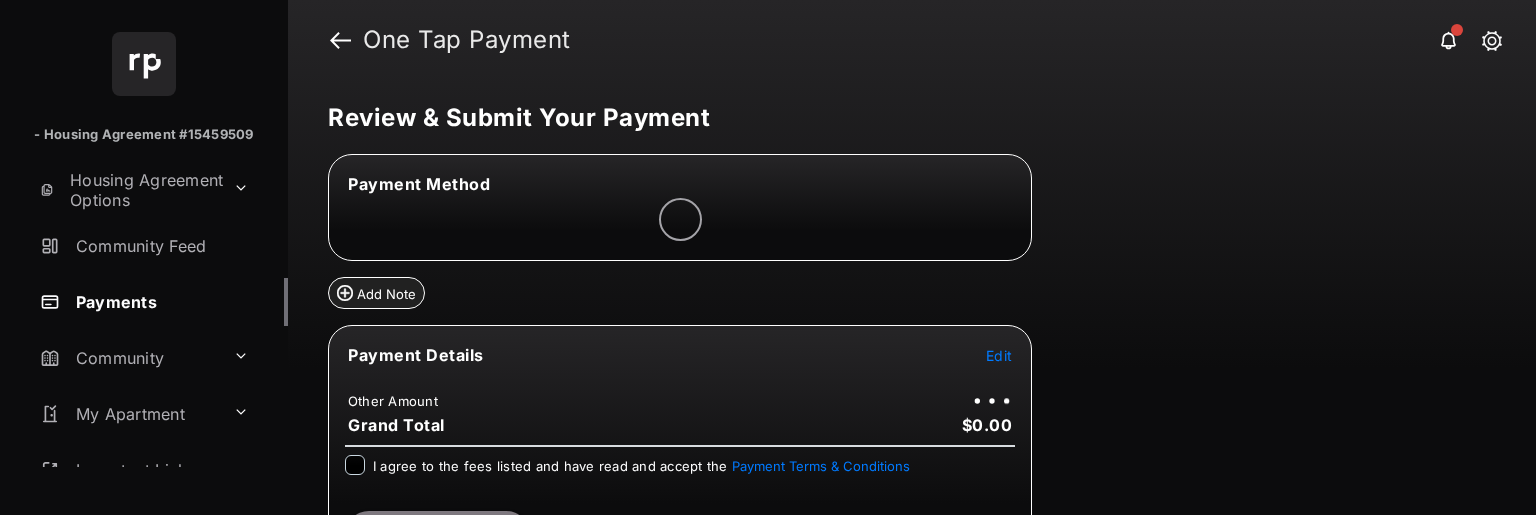 scroll, scrollTop: 0, scrollLeft: 0, axis: both 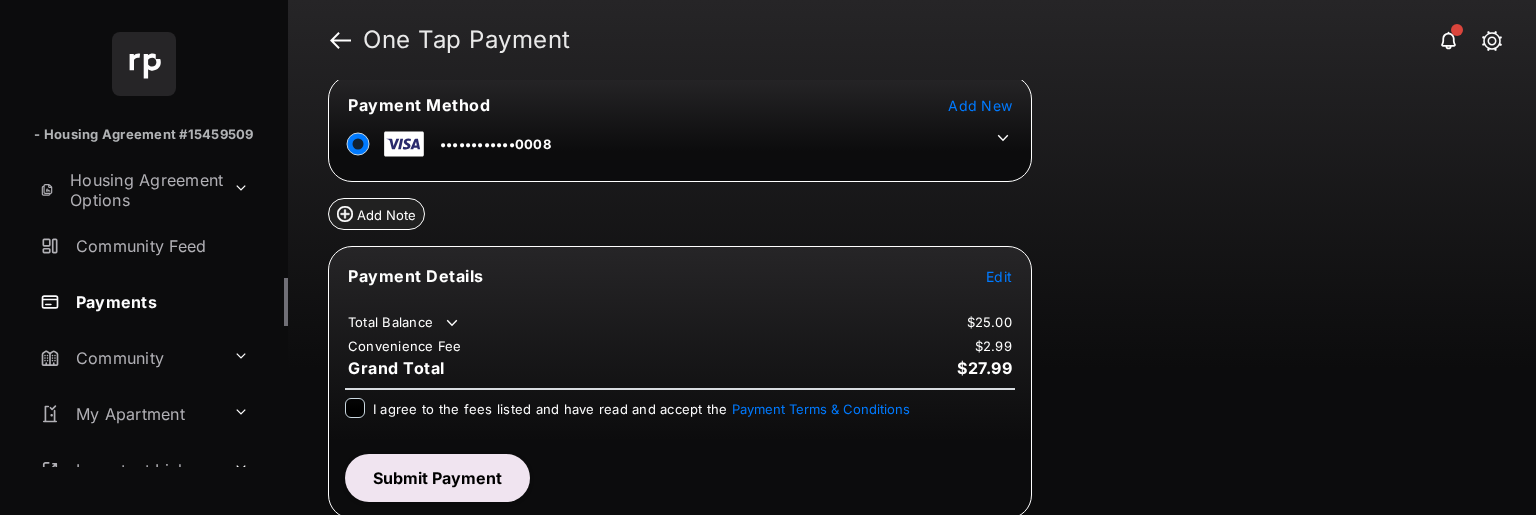 click on "I agree to the fees listed and have read and accept the   Payment Terms & Conditions" at bounding box center (680, 418) 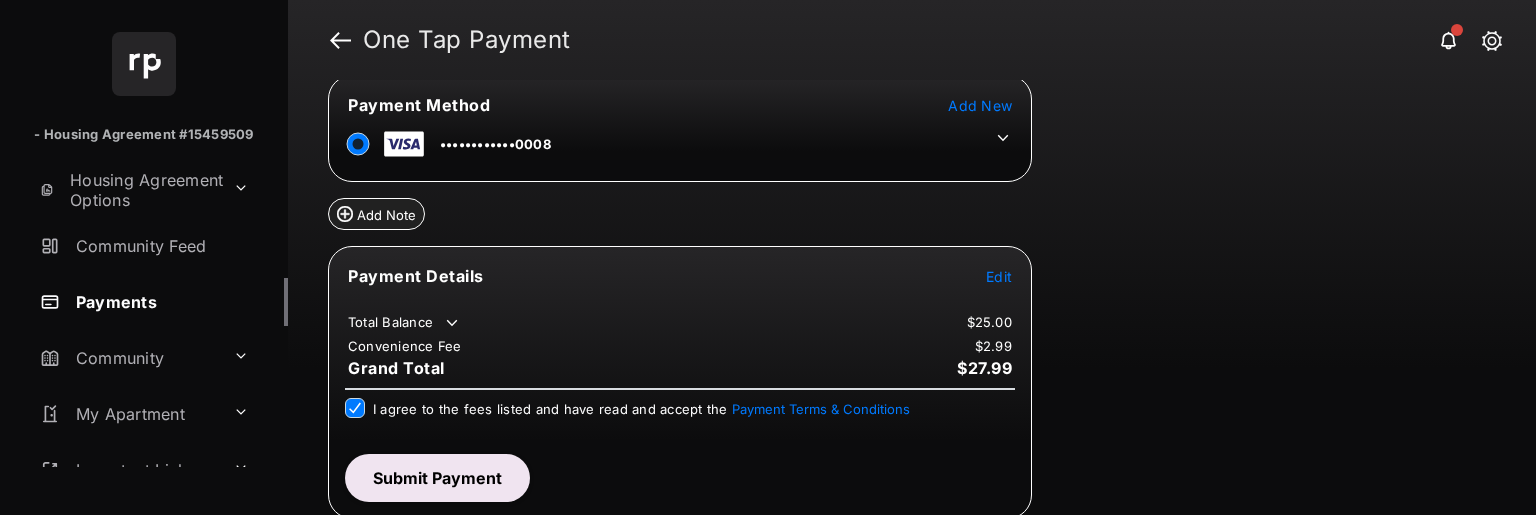 click on "Submit Payment" at bounding box center (437, 478) 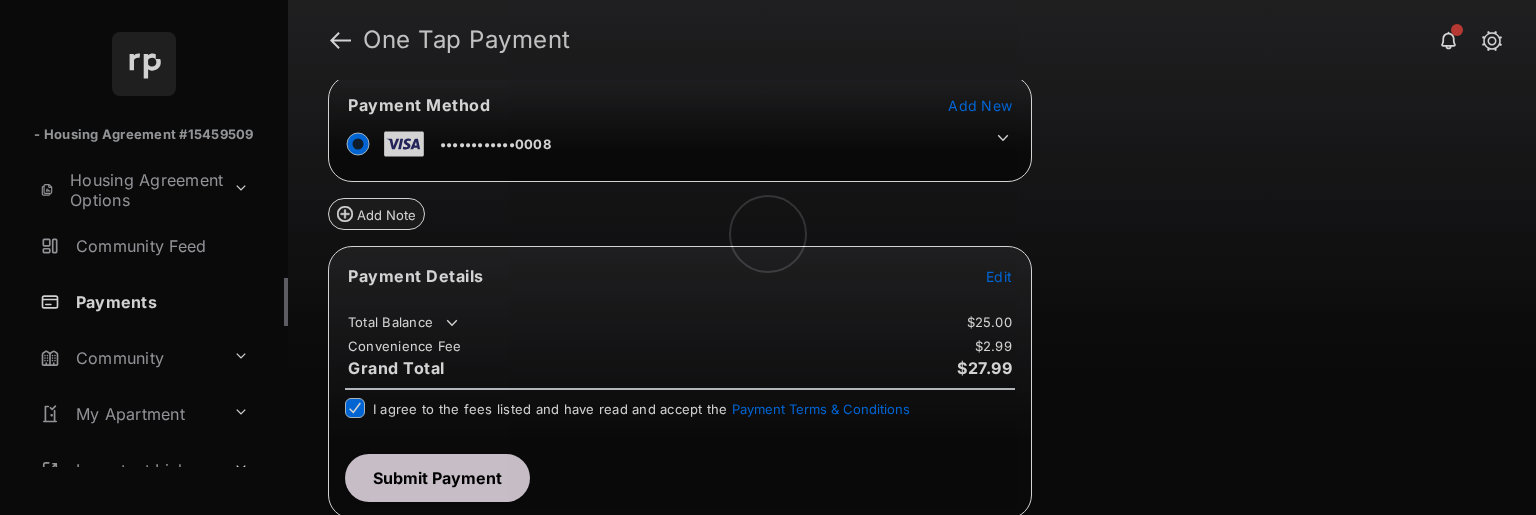 click on "- Housing Agreement #15459509 Housing Agreement Options Community Feed Payments Community My Apartment Important Links Contact Property Logout One Tap Payment Review & Submit Your Payment Payment Method Add New ••••••••••••0008 Add Note Payment Details Edit Total Balance $25.00 Convenience Fee $2.99 Grand Total $27.99 I agree to the fees listed and have read and accept the   Payment Terms & Conditions Submit Payment" at bounding box center (768, 257) 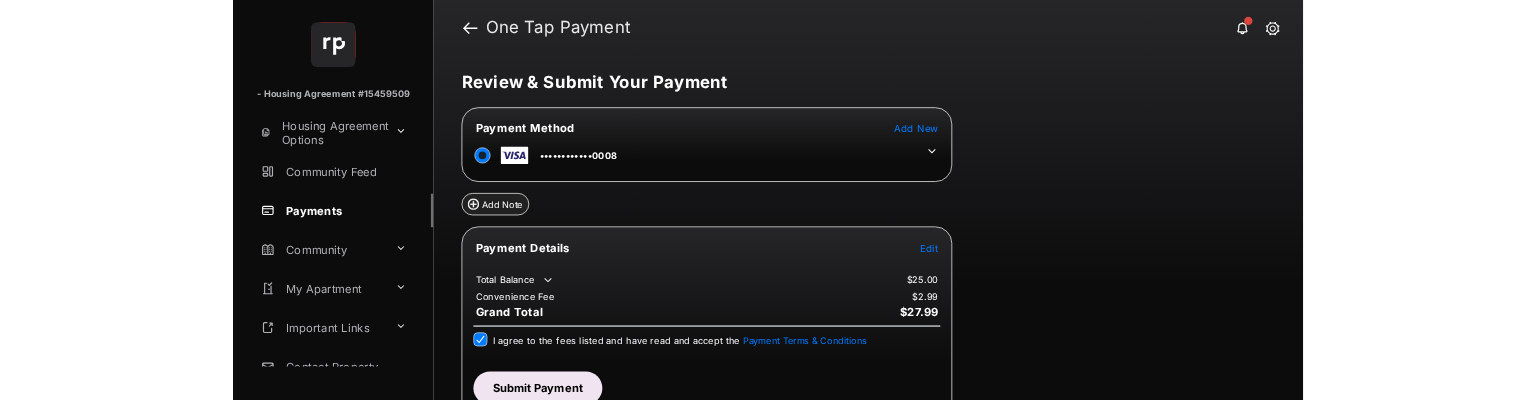 scroll, scrollTop: 20, scrollLeft: 0, axis: vertical 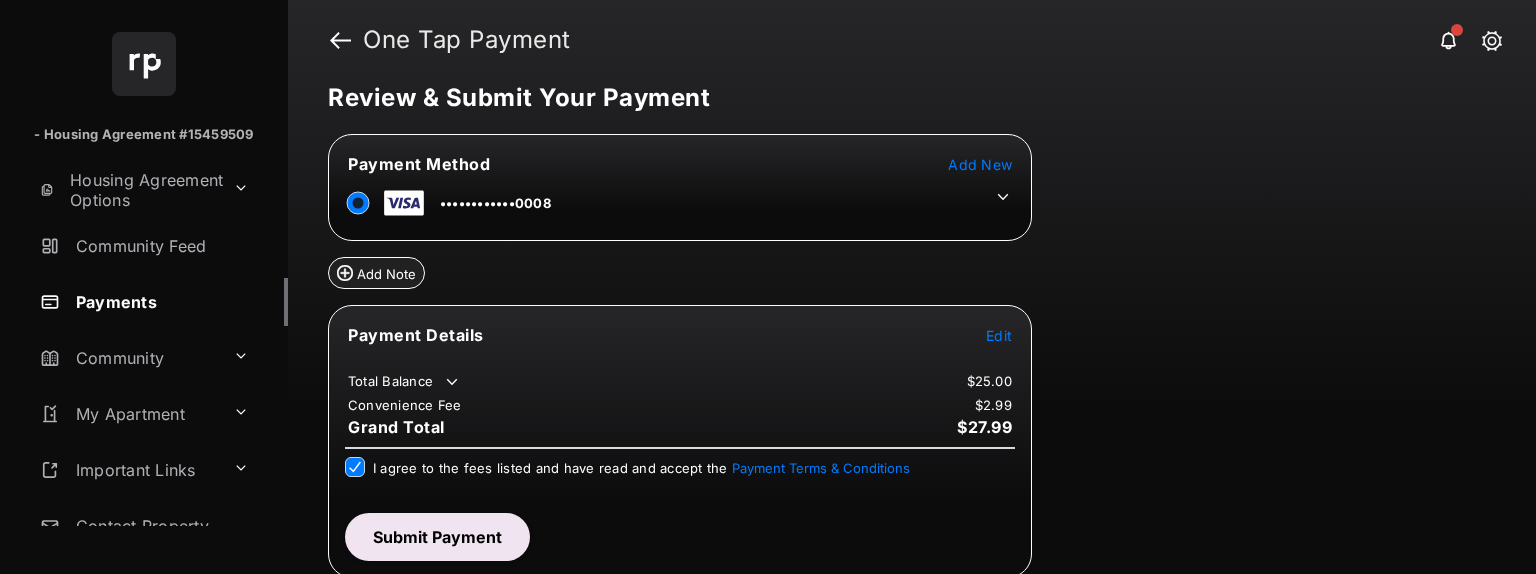 click on "Submit Payment" at bounding box center (437, 537) 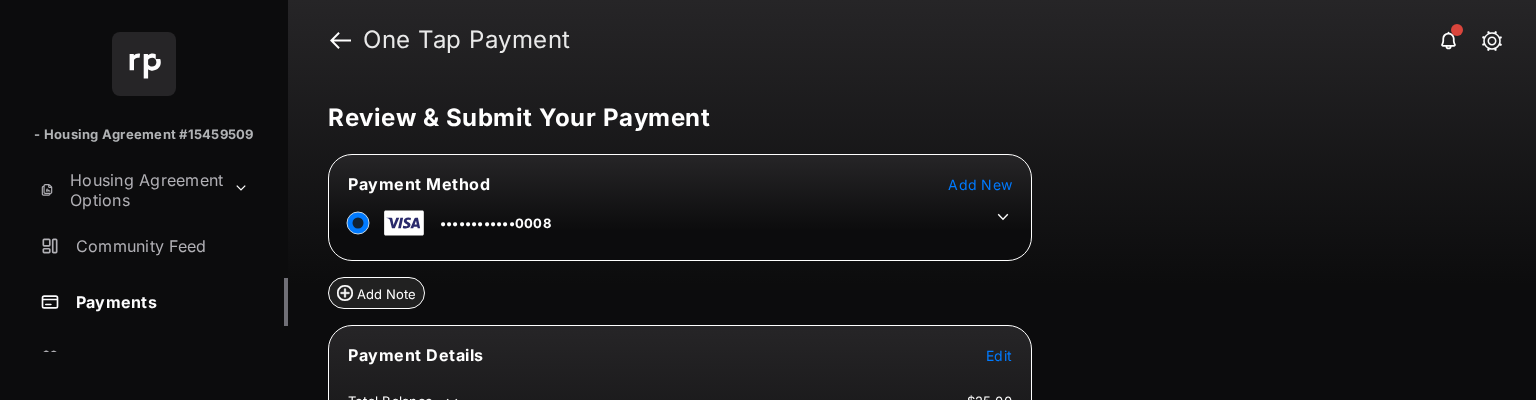 scroll, scrollTop: 0, scrollLeft: 0, axis: both 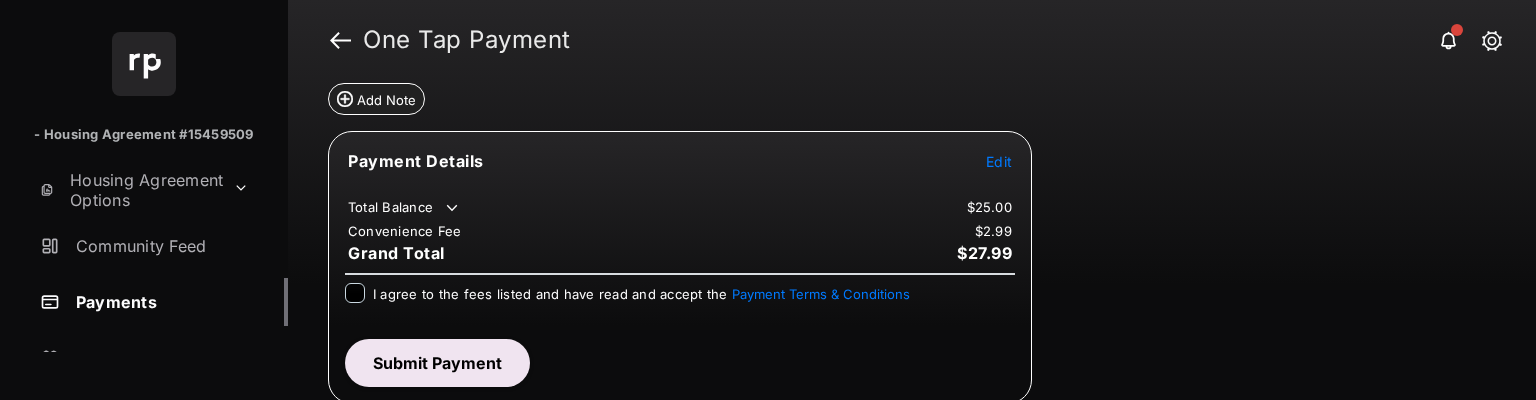 click on "I agree to the fees listed and have read and accept the   Payment Terms & Conditions" at bounding box center [641, 293] 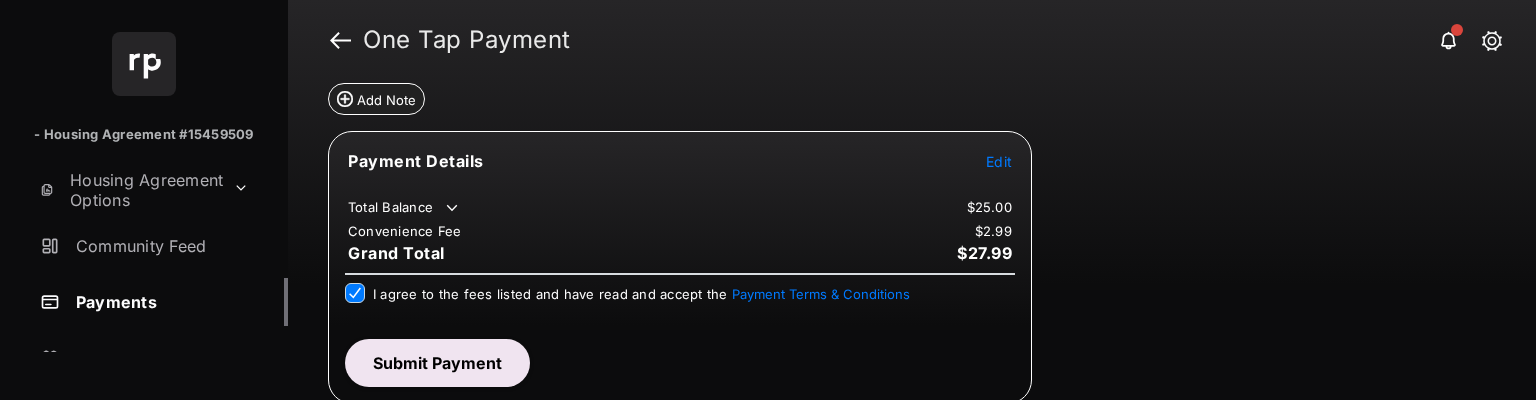 click on "Submit Payment" at bounding box center [437, 363] 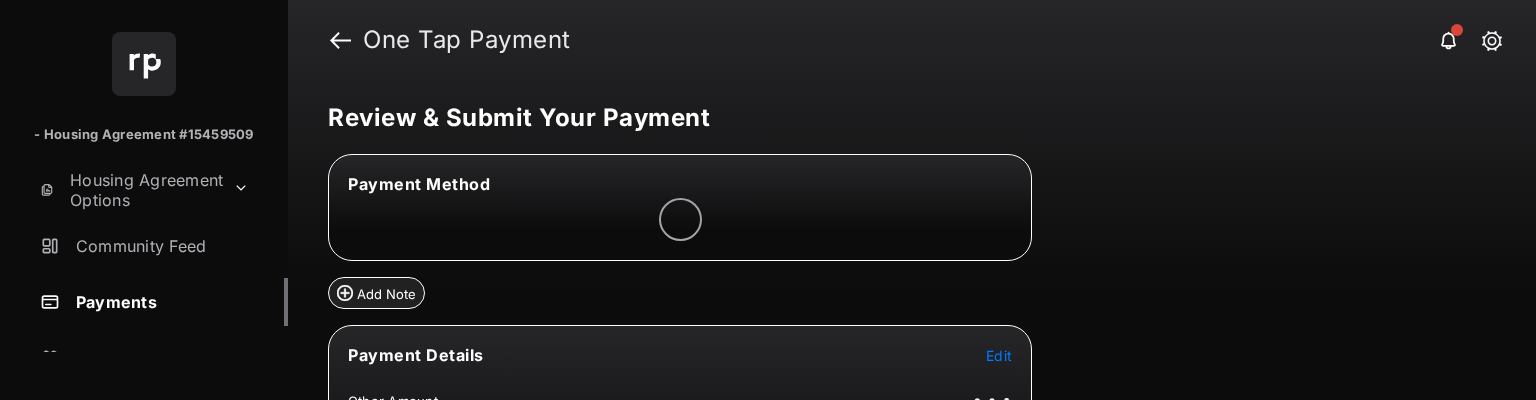scroll, scrollTop: 0, scrollLeft: 0, axis: both 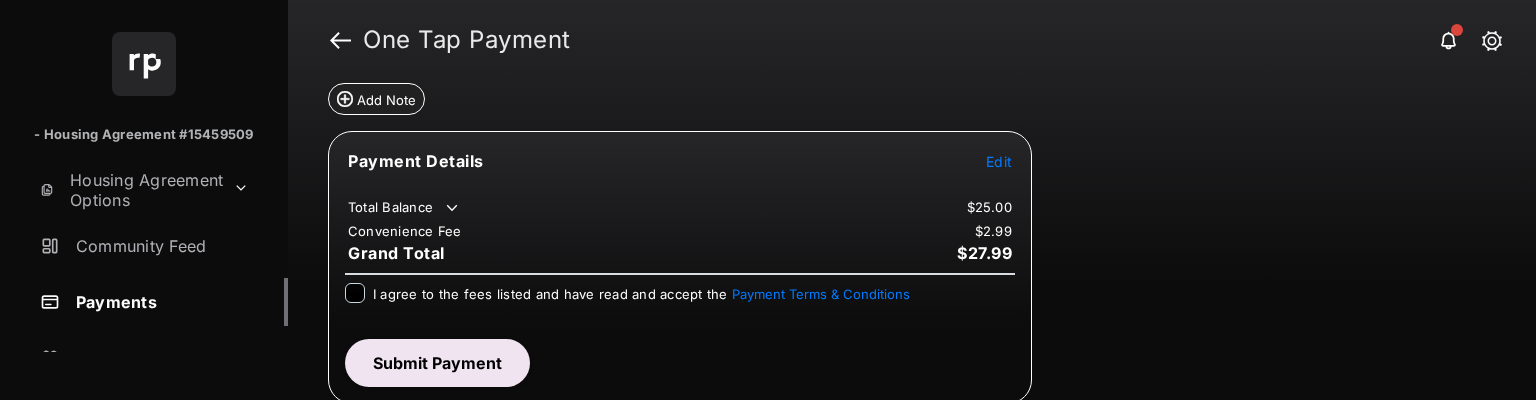 click on "Payment Details Edit Total Balance $25.00 Convenience Fee $2.99 Grand Total $27.99 I agree to the fees listed and have read and accept the   Payment Terms & Conditions Submit Payment" at bounding box center (680, 267) 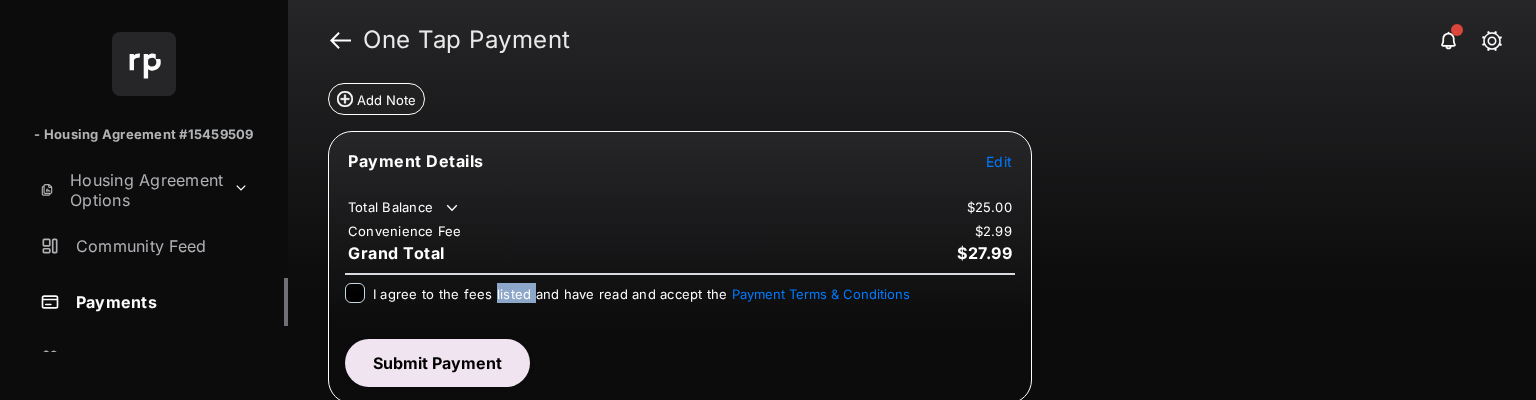 click on "I agree to the fees listed and have read and accept the   Payment Terms & Conditions" at bounding box center (641, 295) 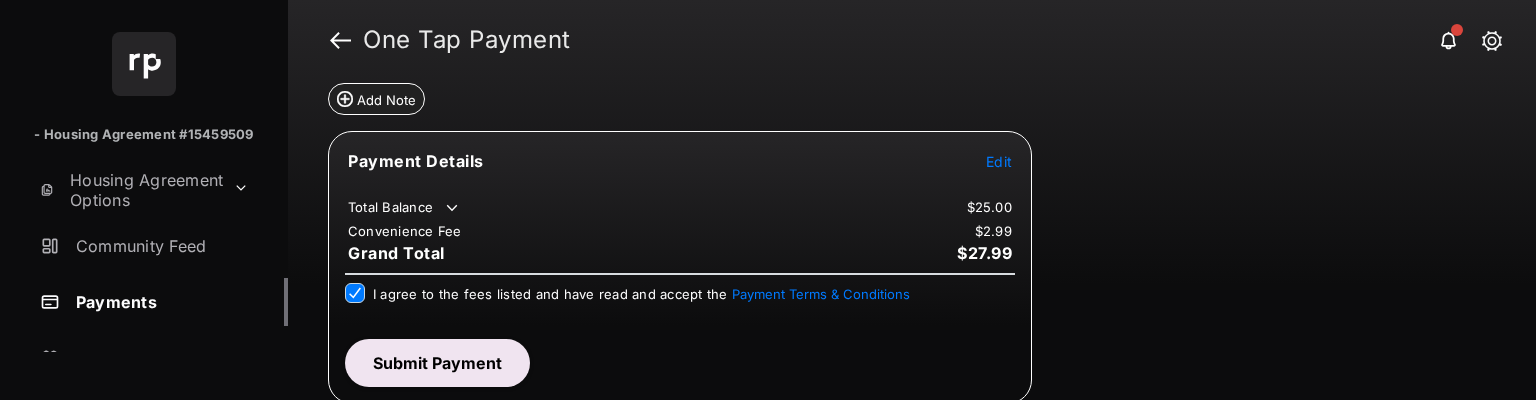 click on "Submit Payment" at bounding box center [437, 363] 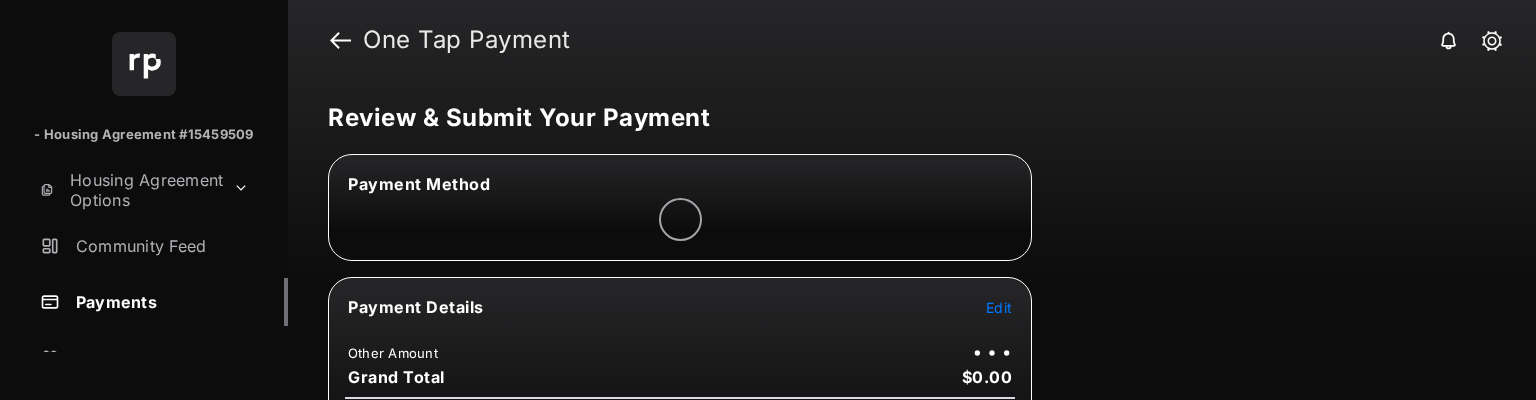 scroll, scrollTop: 0, scrollLeft: 0, axis: both 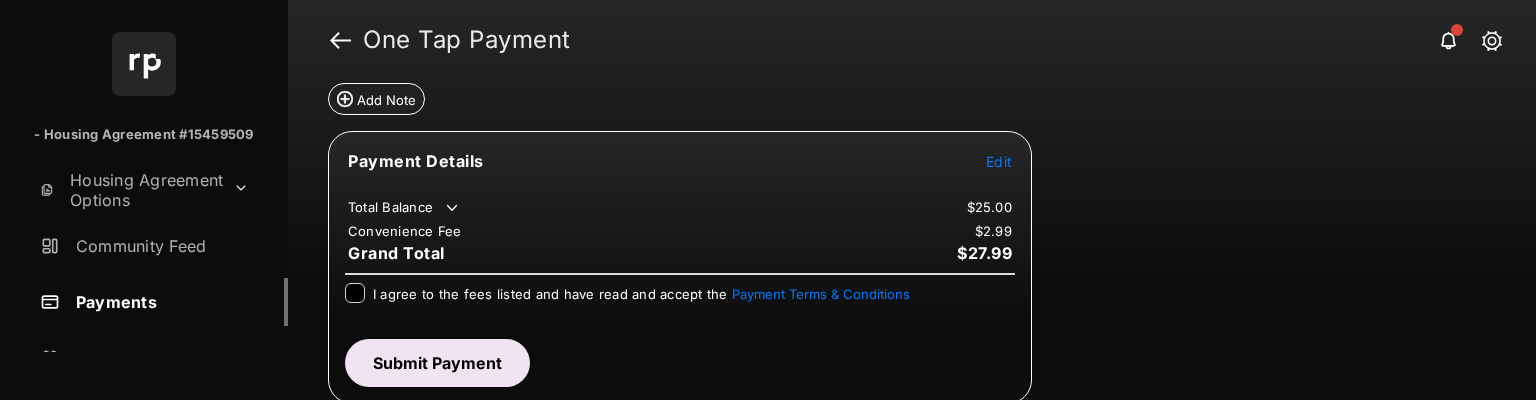 click on "I agree to the fees listed and have read and accept the   Payment Terms & Conditions" at bounding box center (641, 294) 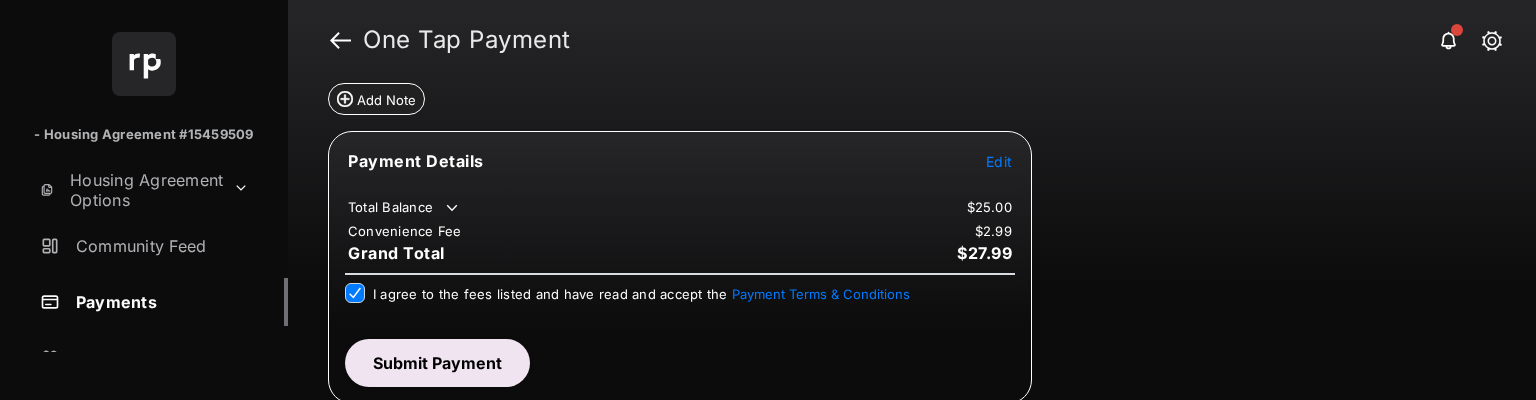 click on "Submit Payment" at bounding box center (437, 363) 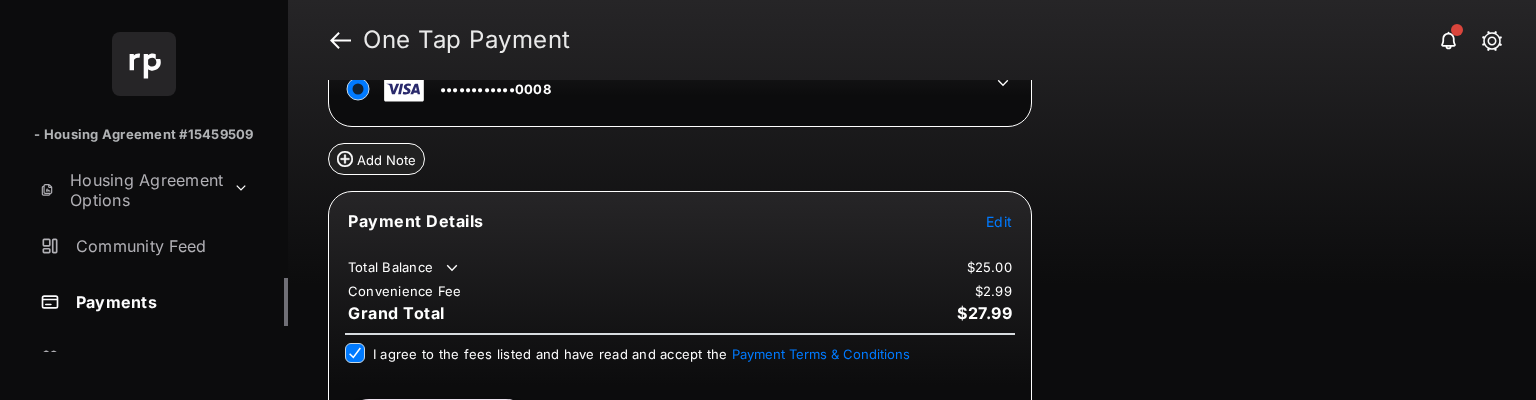 scroll, scrollTop: 194, scrollLeft: 0, axis: vertical 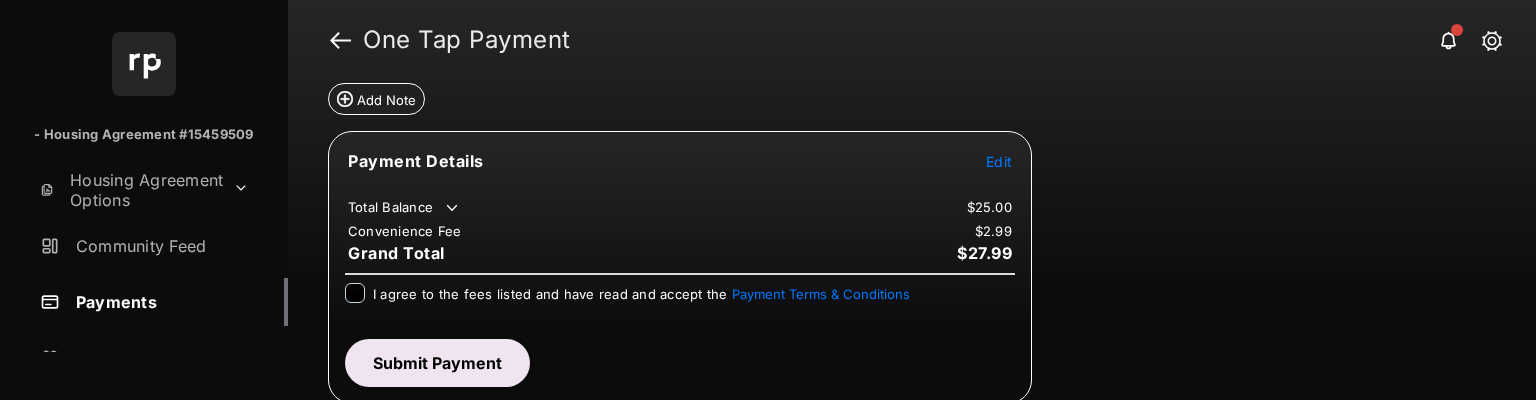 drag, startPoint x: 444, startPoint y: 291, endPoint x: 401, endPoint y: 299, distance: 43.737854 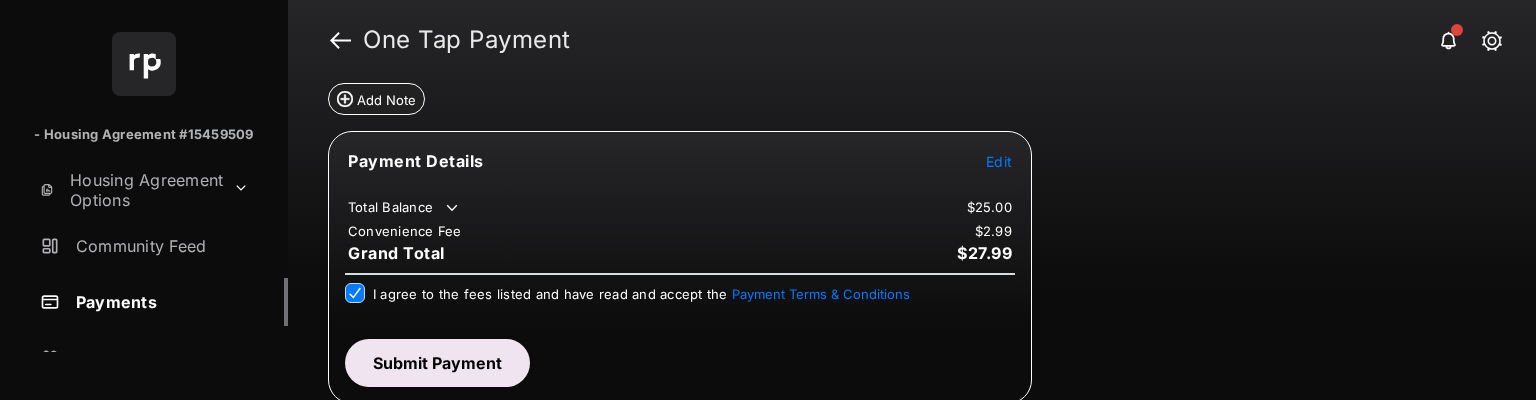 click on "Submit Payment" at bounding box center [437, 363] 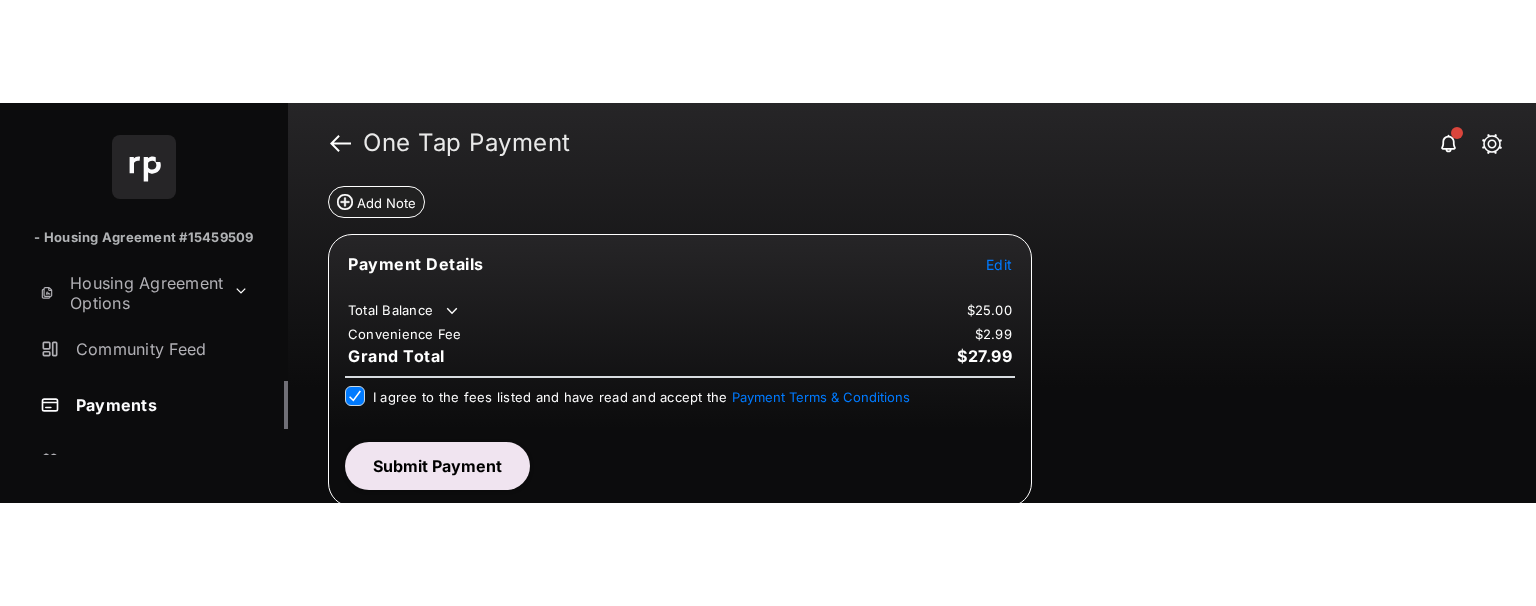 scroll, scrollTop: 0, scrollLeft: 0, axis: both 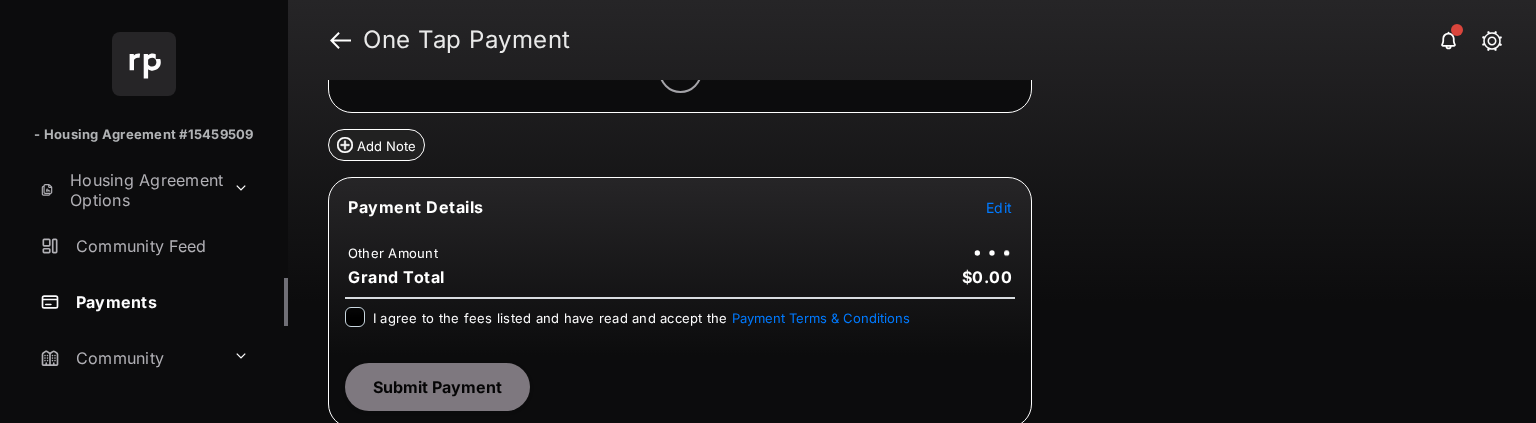click on "Edit" at bounding box center [999, 207] 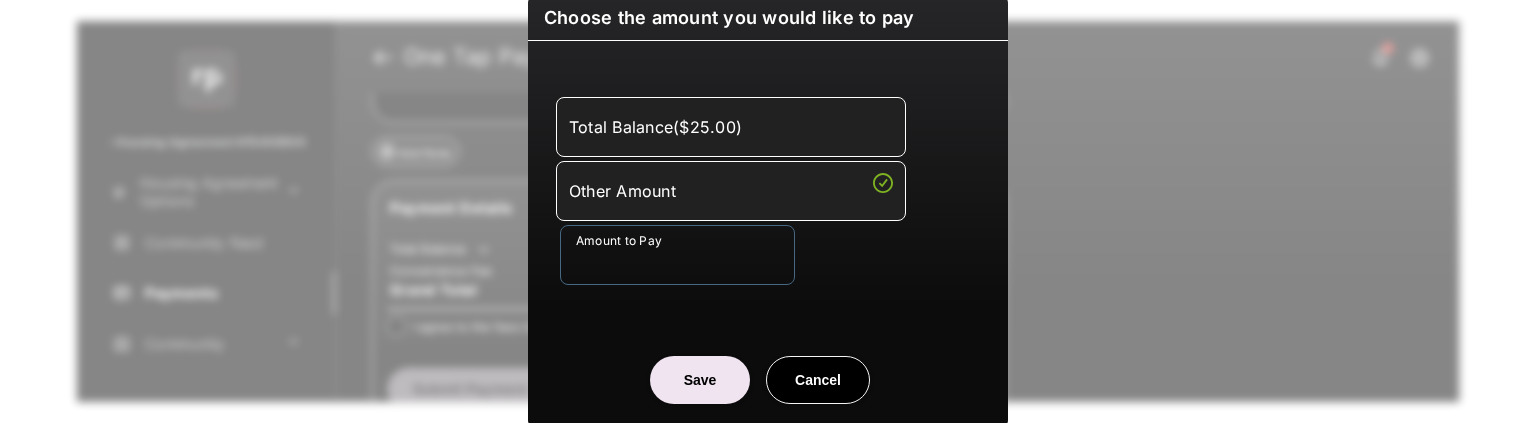 click on "Amount to Pay" at bounding box center [677, 255] 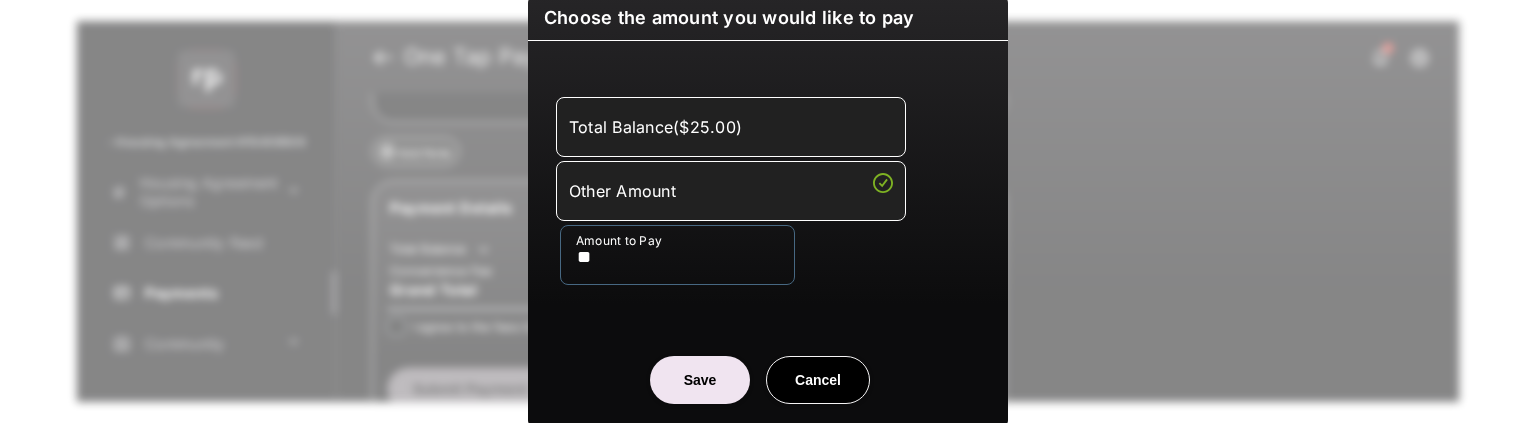 type on "**" 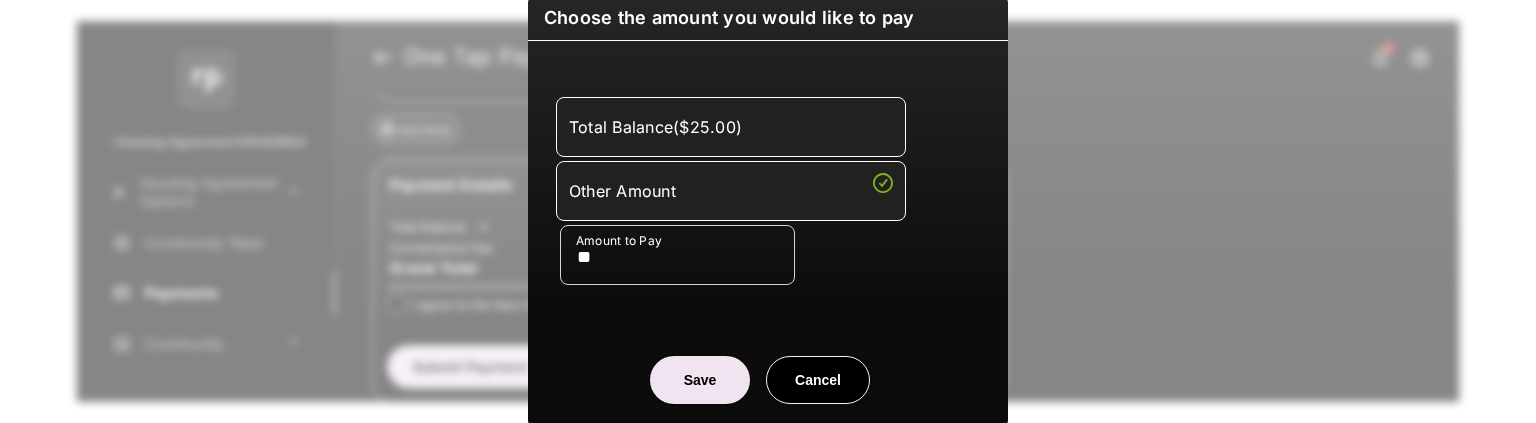 click on "Save Cancel" at bounding box center (768, 360) 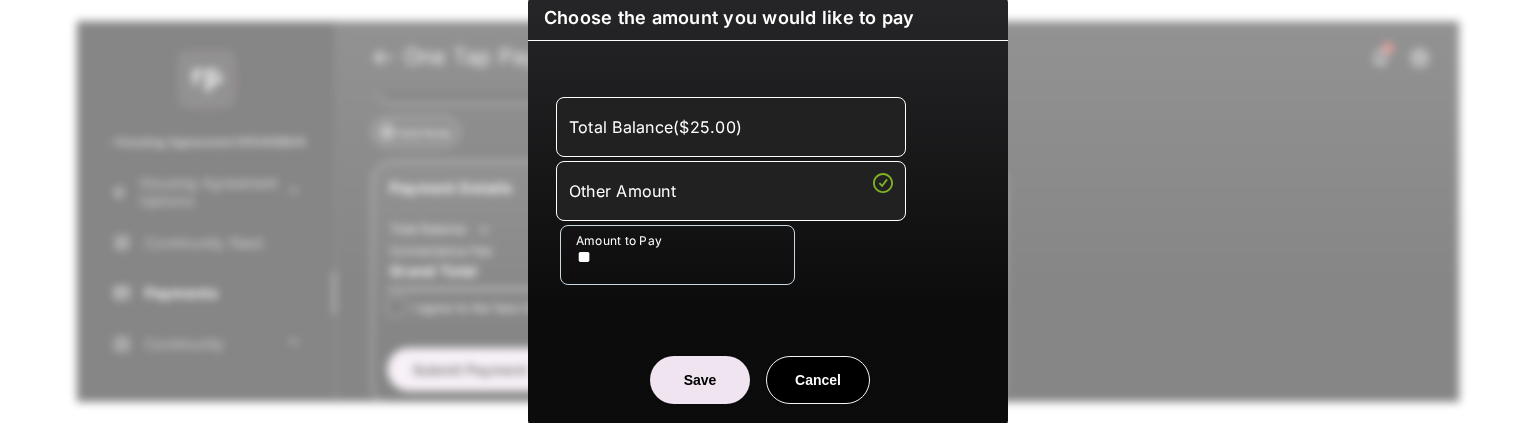 drag, startPoint x: 703, startPoint y: 391, endPoint x: 700, endPoint y: 379, distance: 12.369317 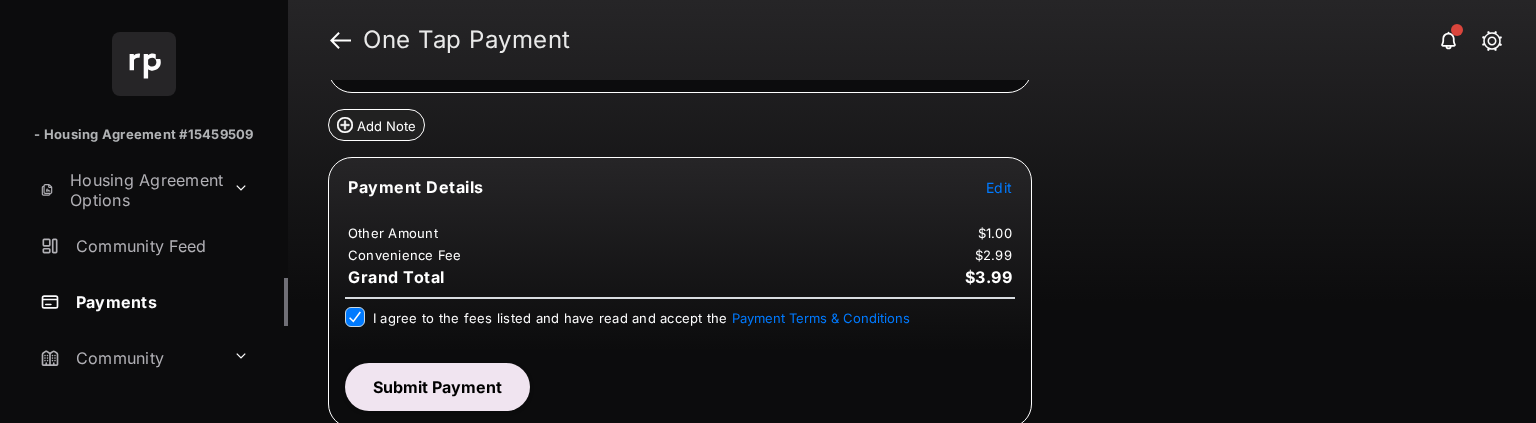 click on "Submit Payment" at bounding box center (437, 387) 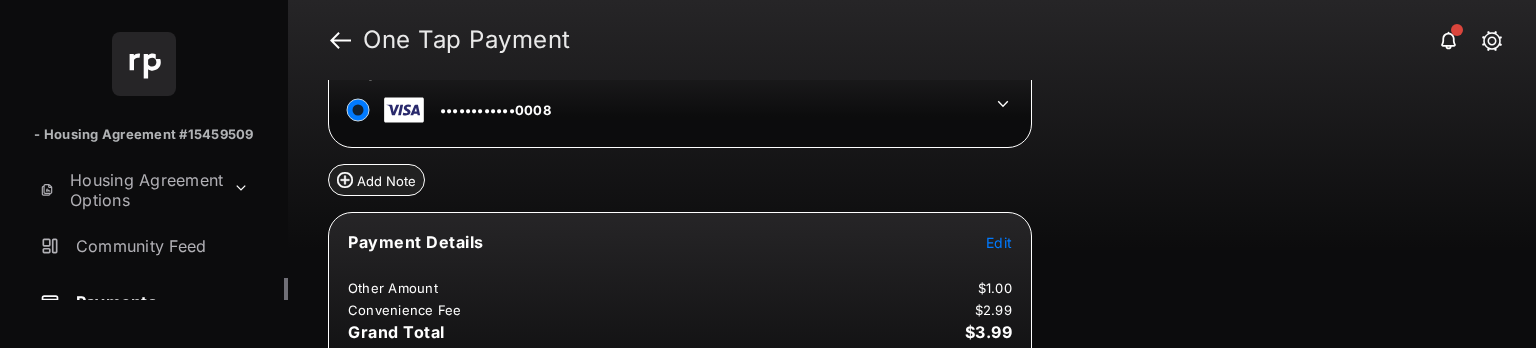 scroll, scrollTop: 23, scrollLeft: 0, axis: vertical 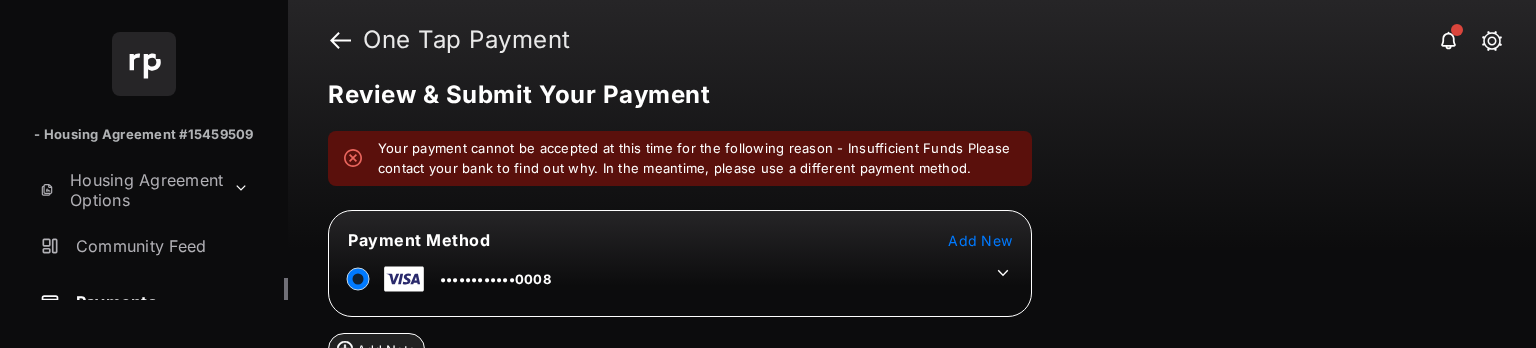 click at bounding box center [998, 268] 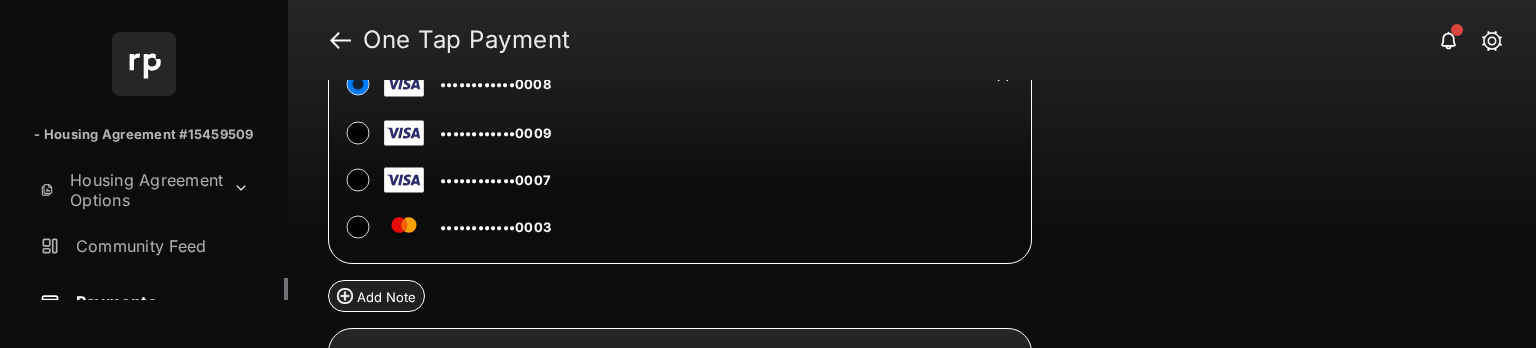 scroll, scrollTop: 223, scrollLeft: 0, axis: vertical 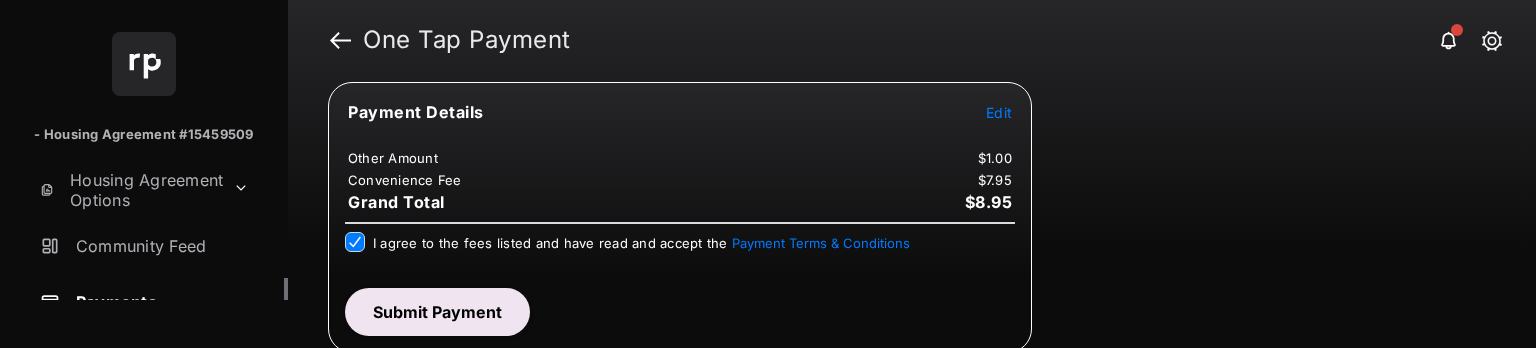click on "Submit Payment" at bounding box center (437, 312) 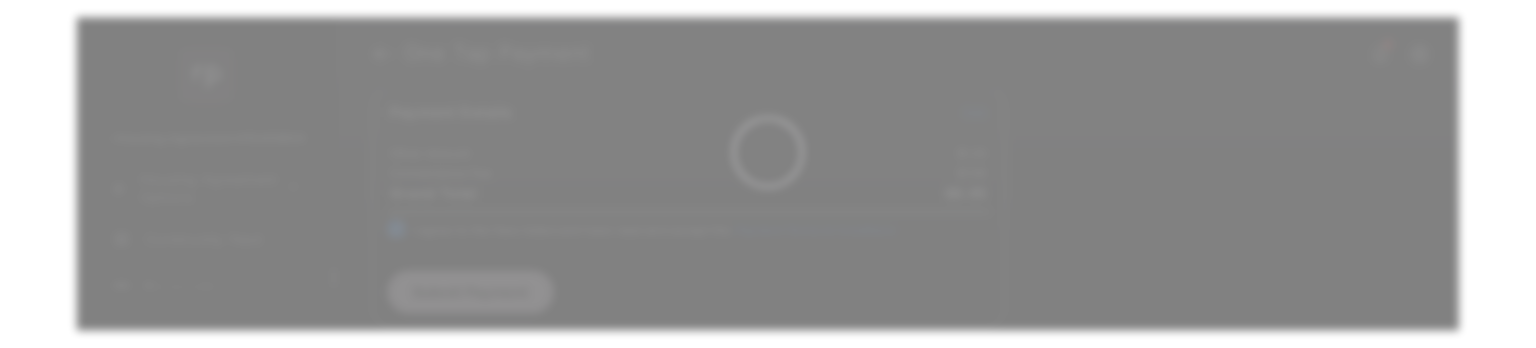 scroll, scrollTop: 464, scrollLeft: 0, axis: vertical 